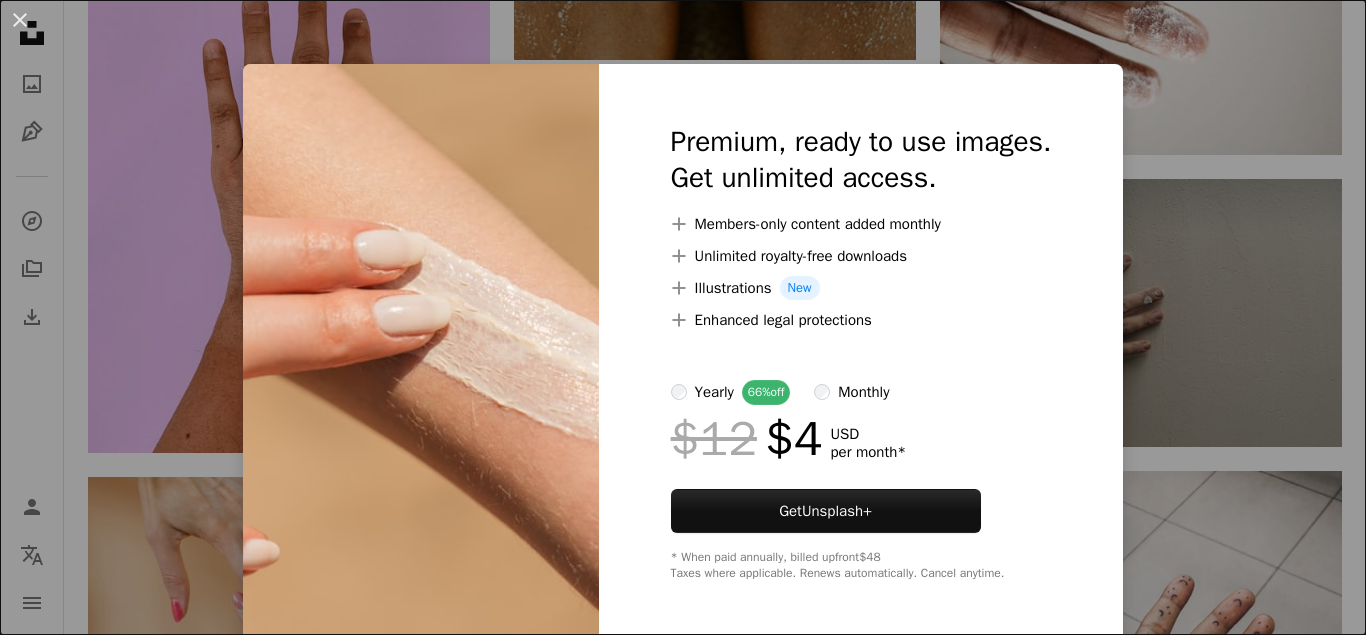 scroll, scrollTop: 3876, scrollLeft: 0, axis: vertical 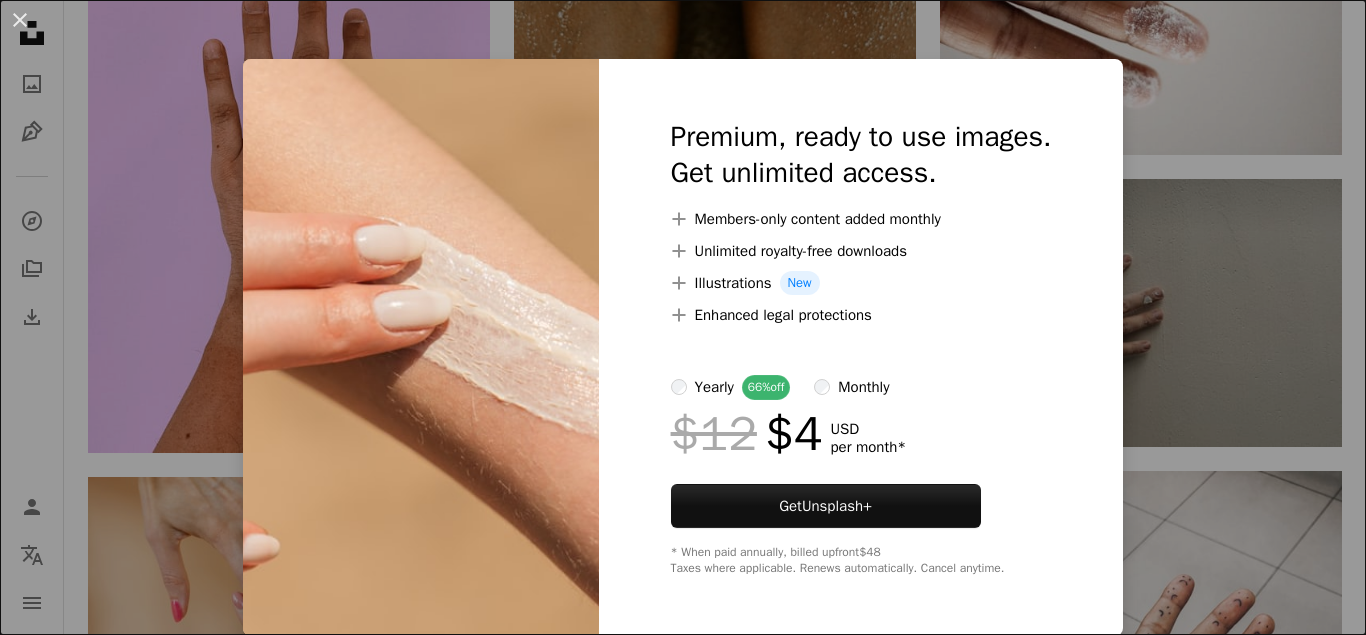 click on "An X shape Premium, ready to use images. Get unlimited access. A plus sign Members-only content added monthly A plus sign Unlimited royalty-free downloads A plus sign Illustrations  New A plus sign Enhanced legal protections yearly 66%  off monthly $12   $4 USD per month * Get  Unsplash+ * When paid annually, billed upfront  $48 Taxes where applicable. Renews automatically. Cancel anytime." at bounding box center (683, 317) 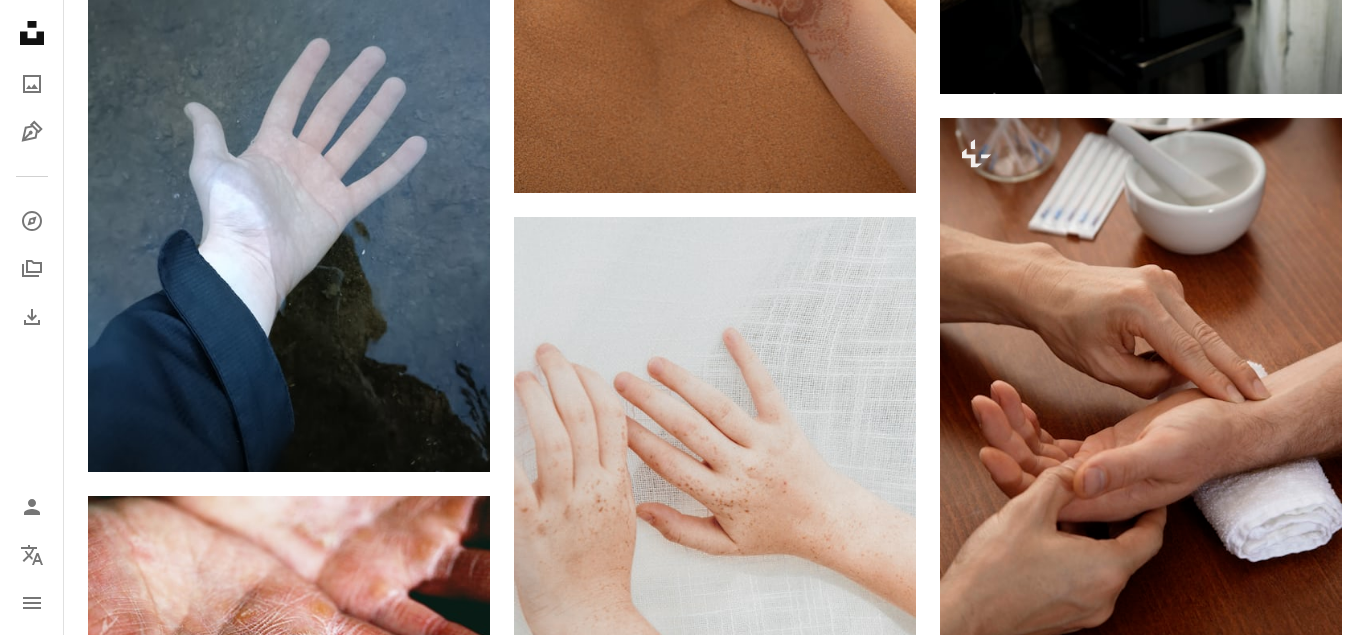 scroll, scrollTop: 0, scrollLeft: 0, axis: both 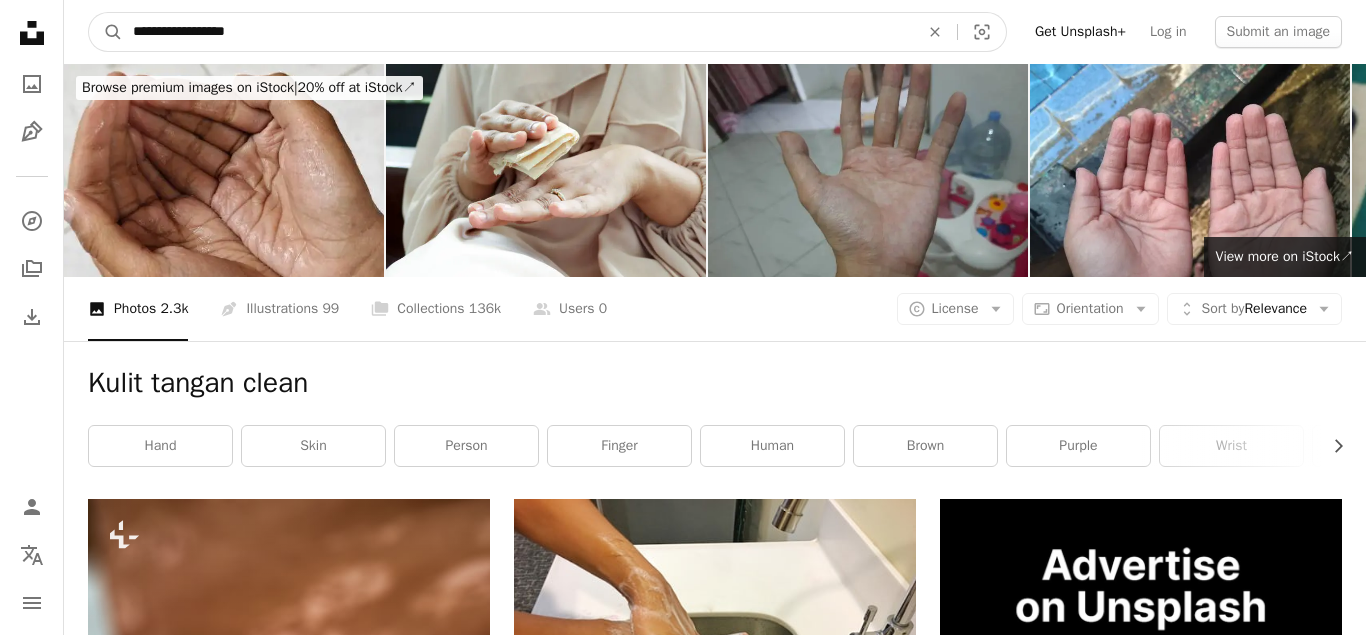 click on "**********" at bounding box center [518, 32] 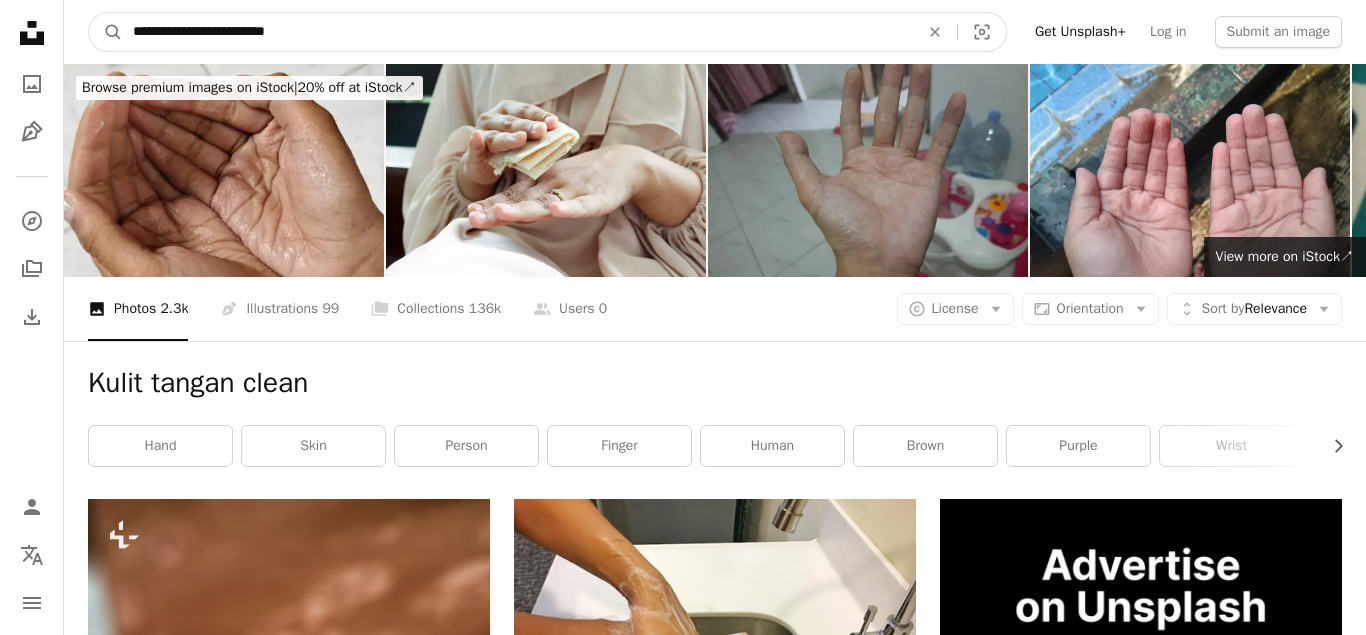 type on "**********" 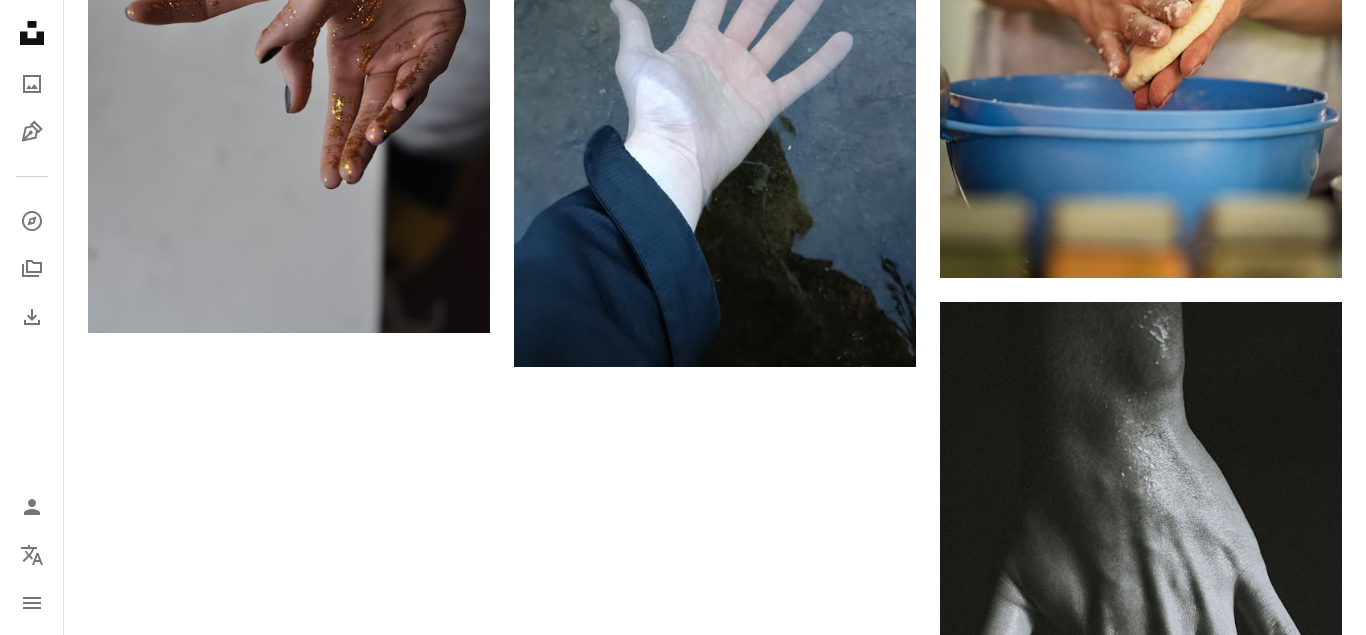 scroll, scrollTop: 3876, scrollLeft: 0, axis: vertical 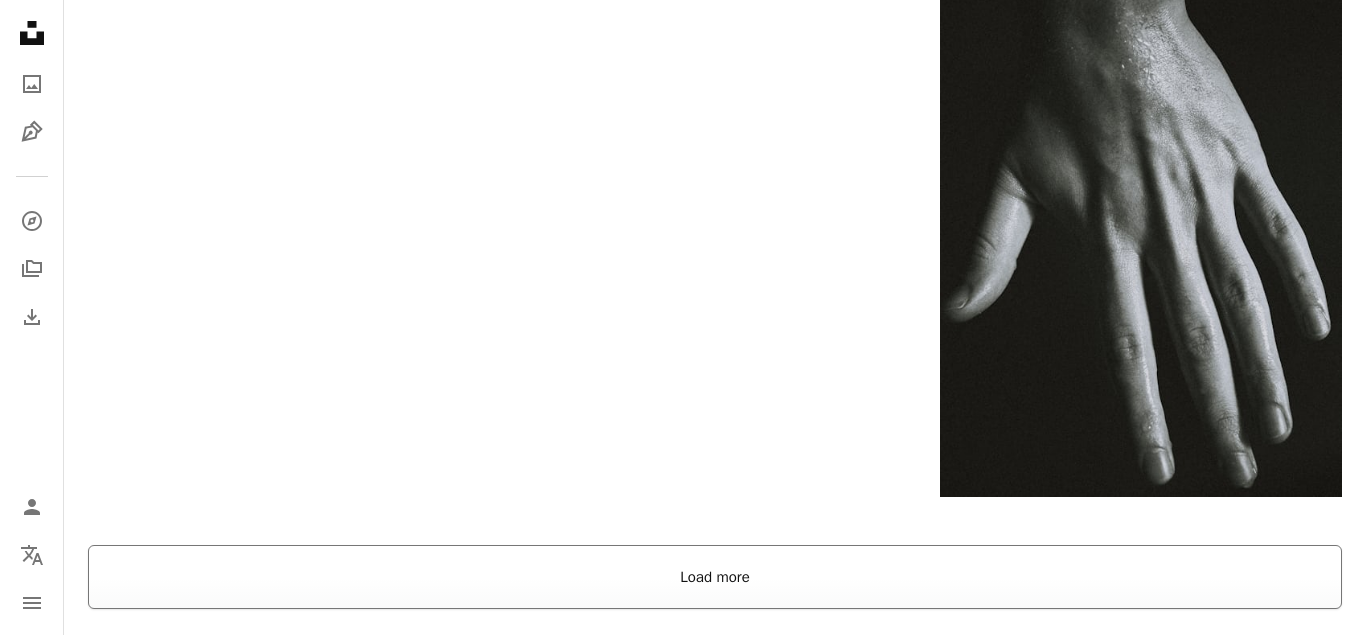 click on "Load more" at bounding box center [715, 577] 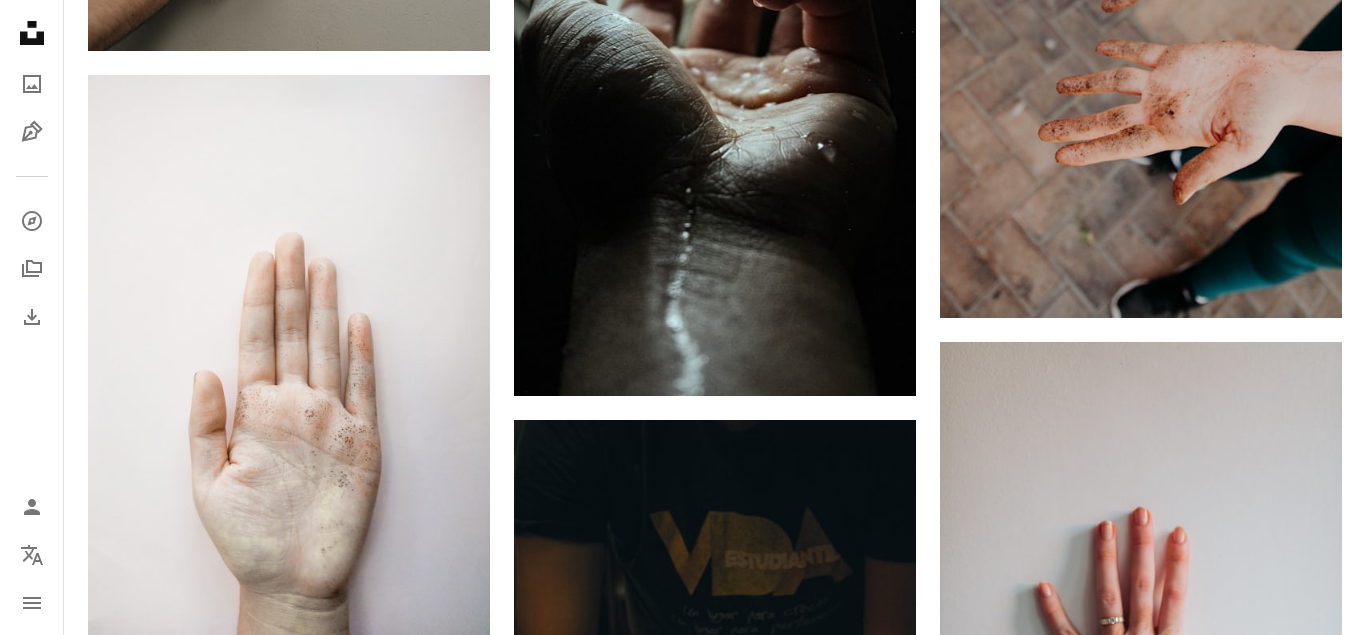 scroll, scrollTop: 0, scrollLeft: 0, axis: both 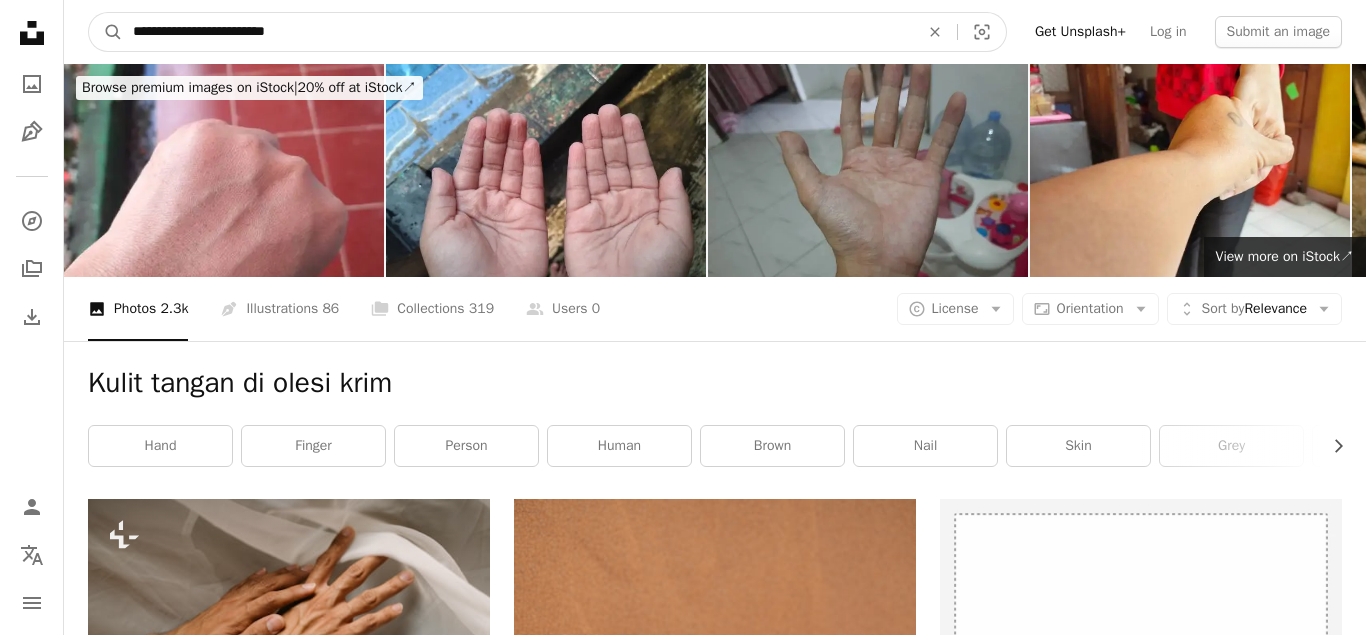 click on "**********" at bounding box center (518, 32) 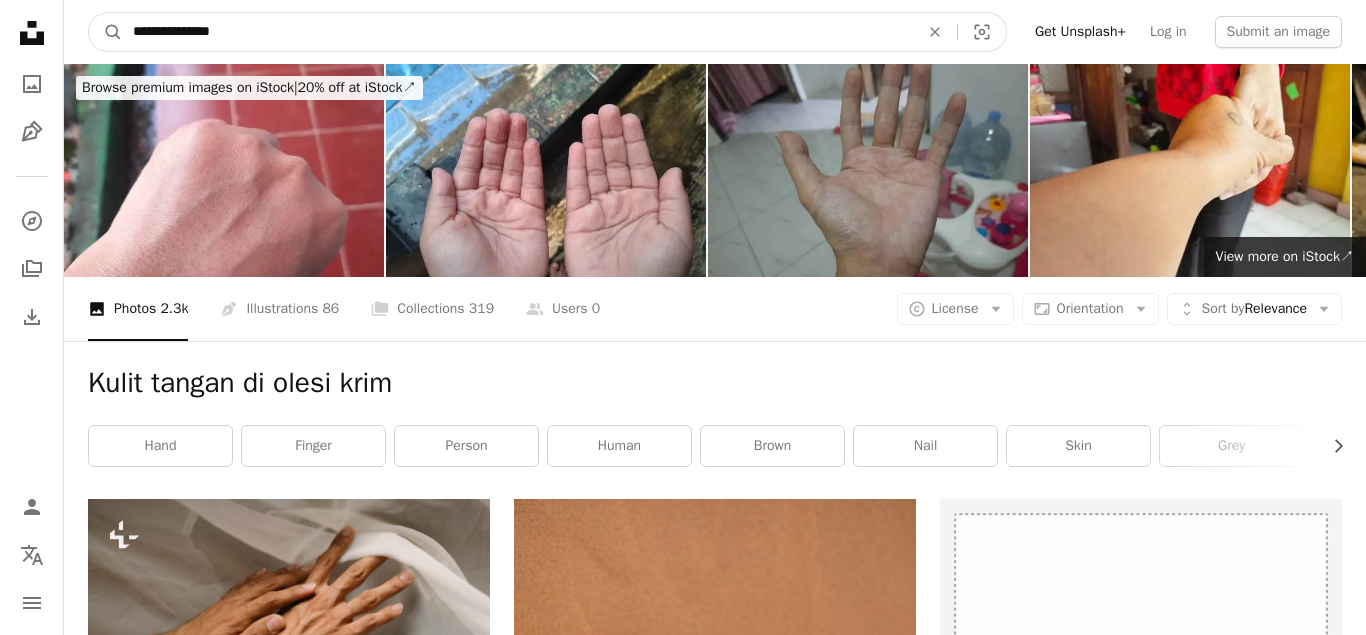 type on "**********" 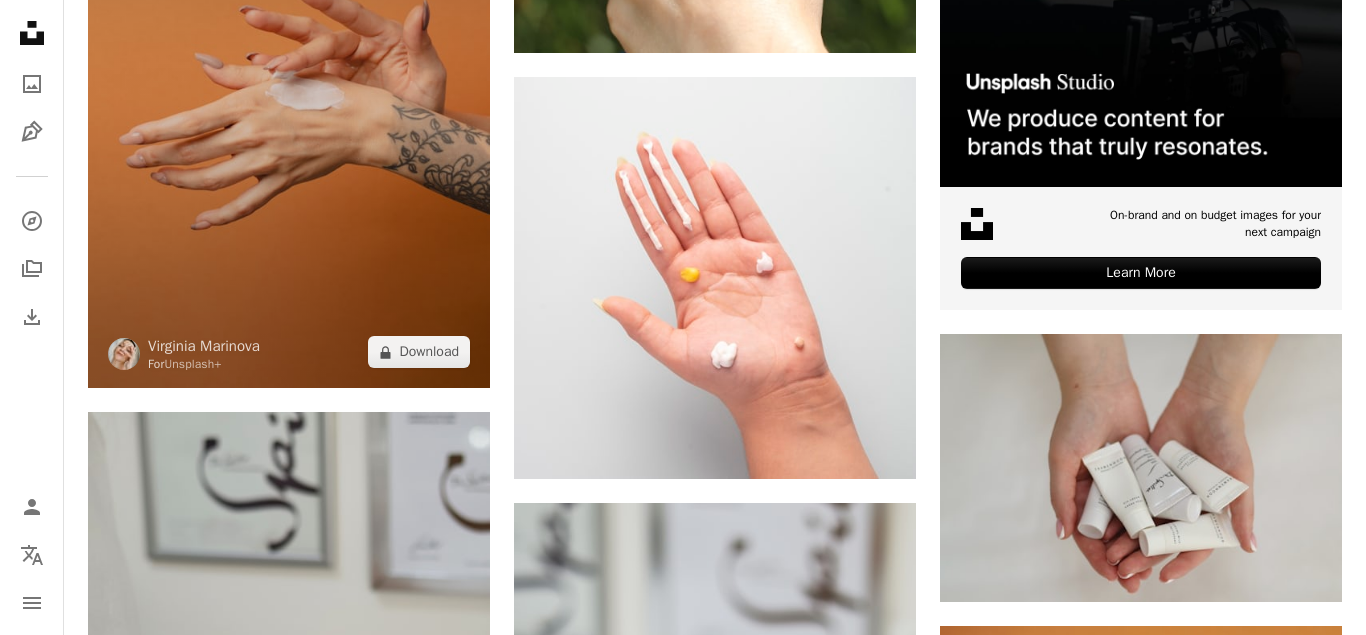 scroll, scrollTop: 408, scrollLeft: 0, axis: vertical 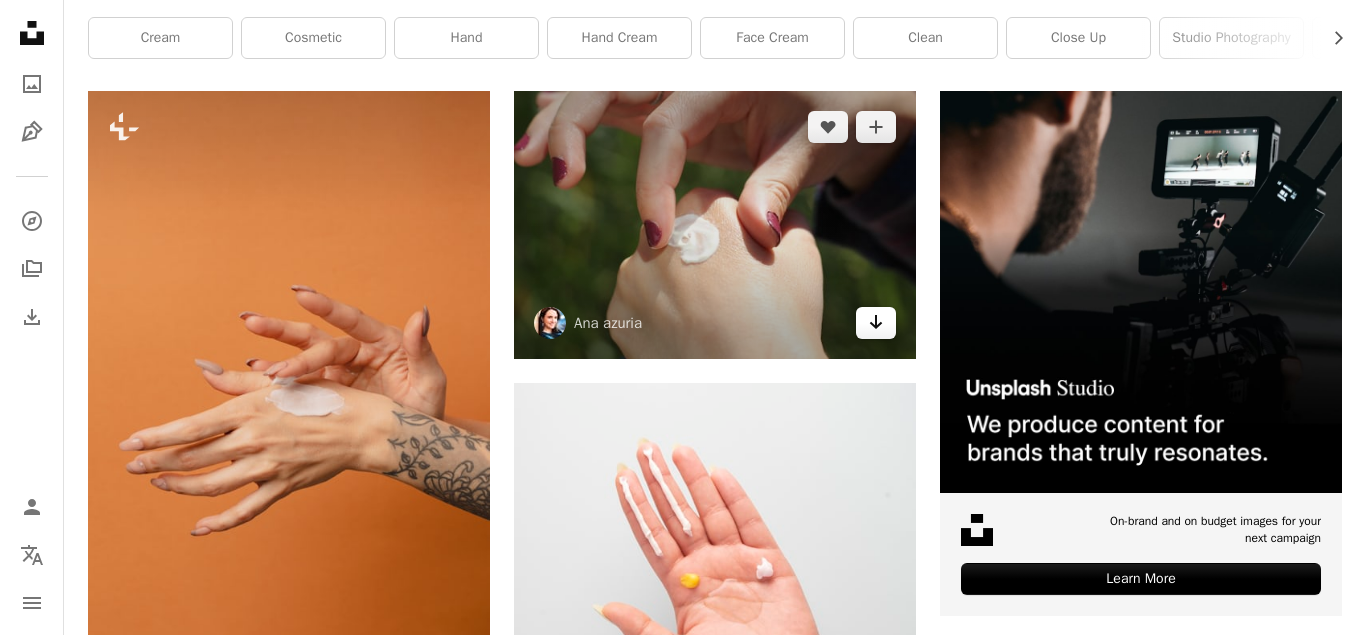 click 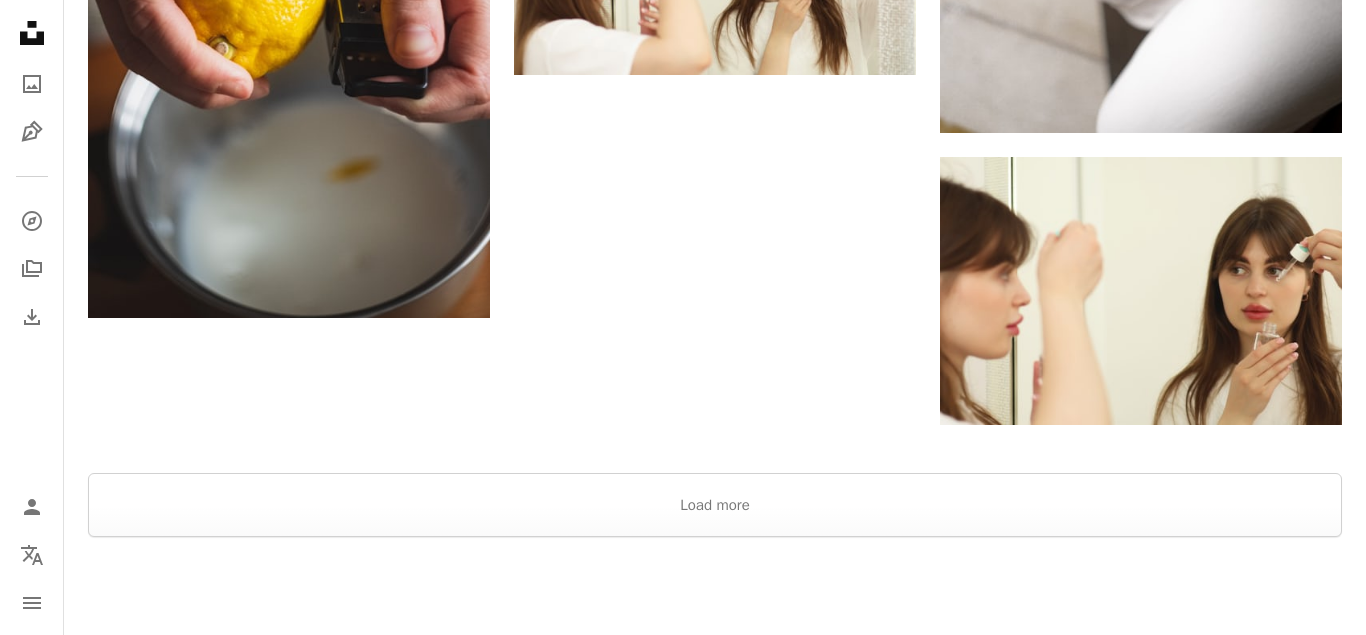 scroll, scrollTop: 4182, scrollLeft: 0, axis: vertical 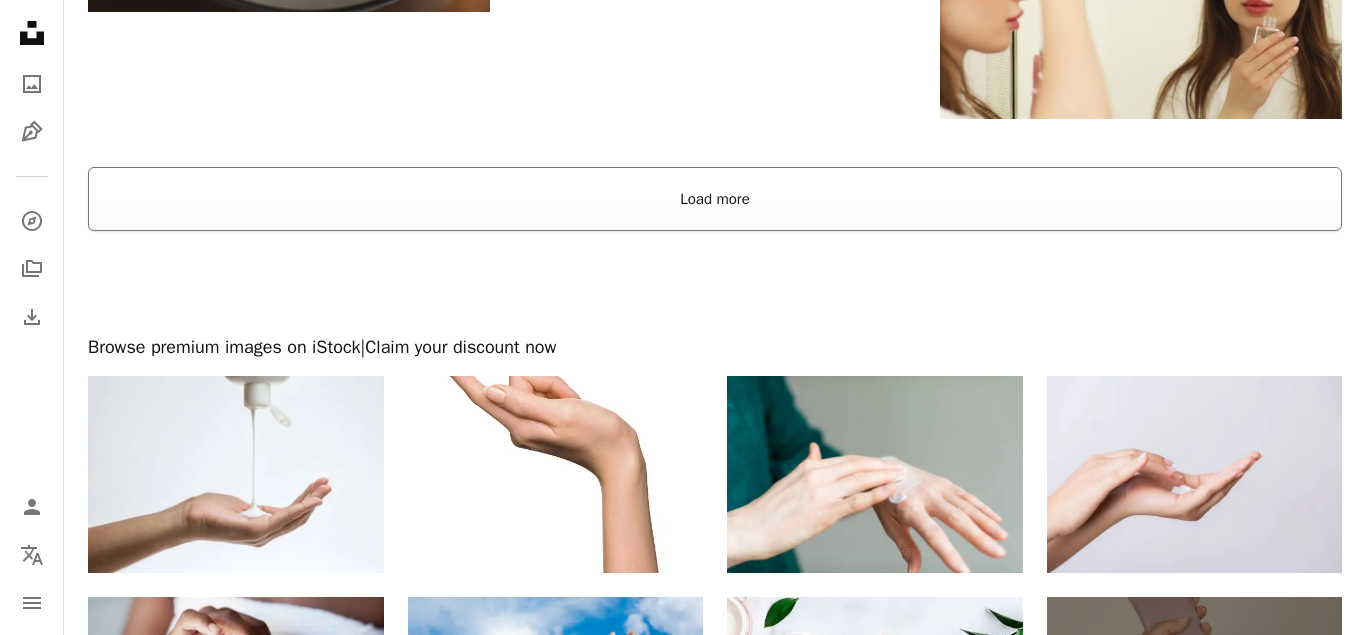 click on "Load more" at bounding box center (715, 199) 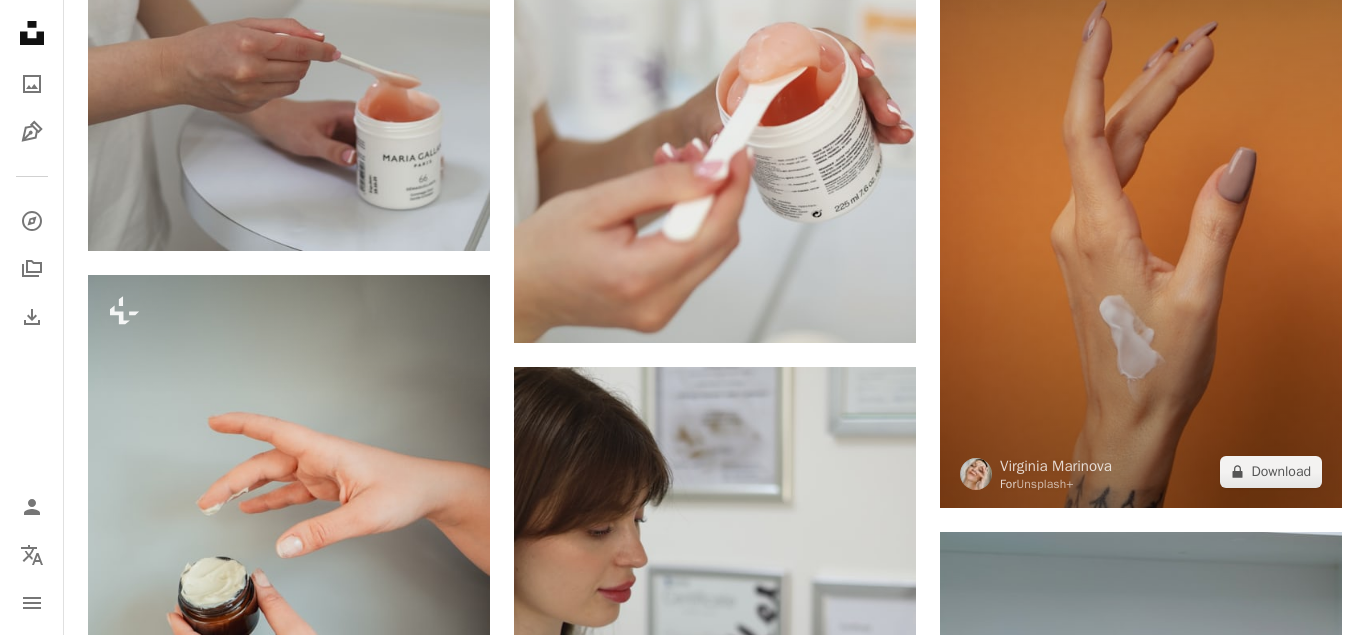 scroll, scrollTop: 1428, scrollLeft: 0, axis: vertical 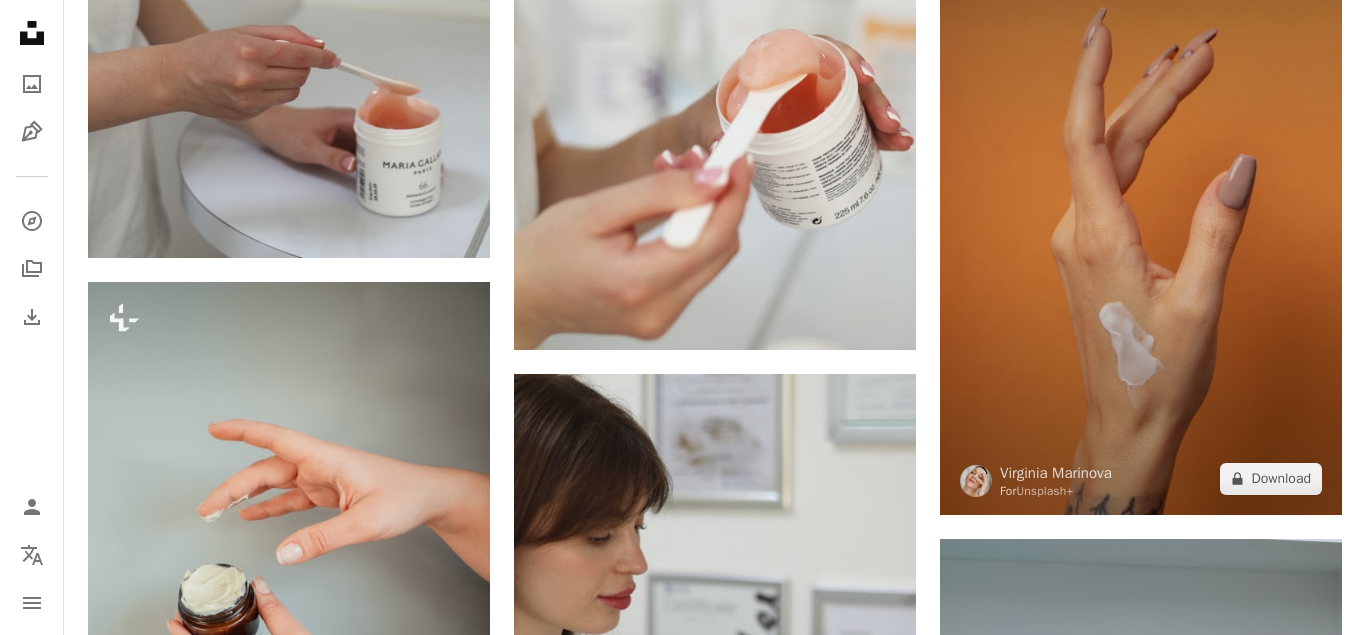 click at bounding box center (1141, 213) 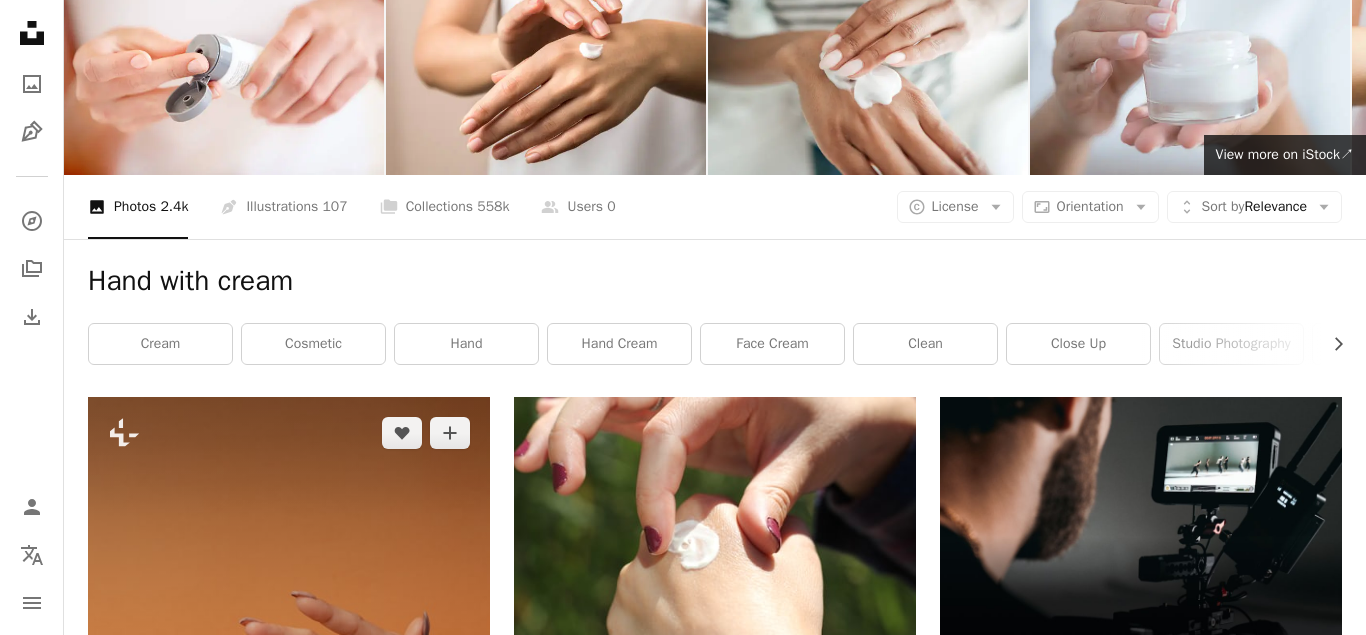 click at bounding box center [289, 698] 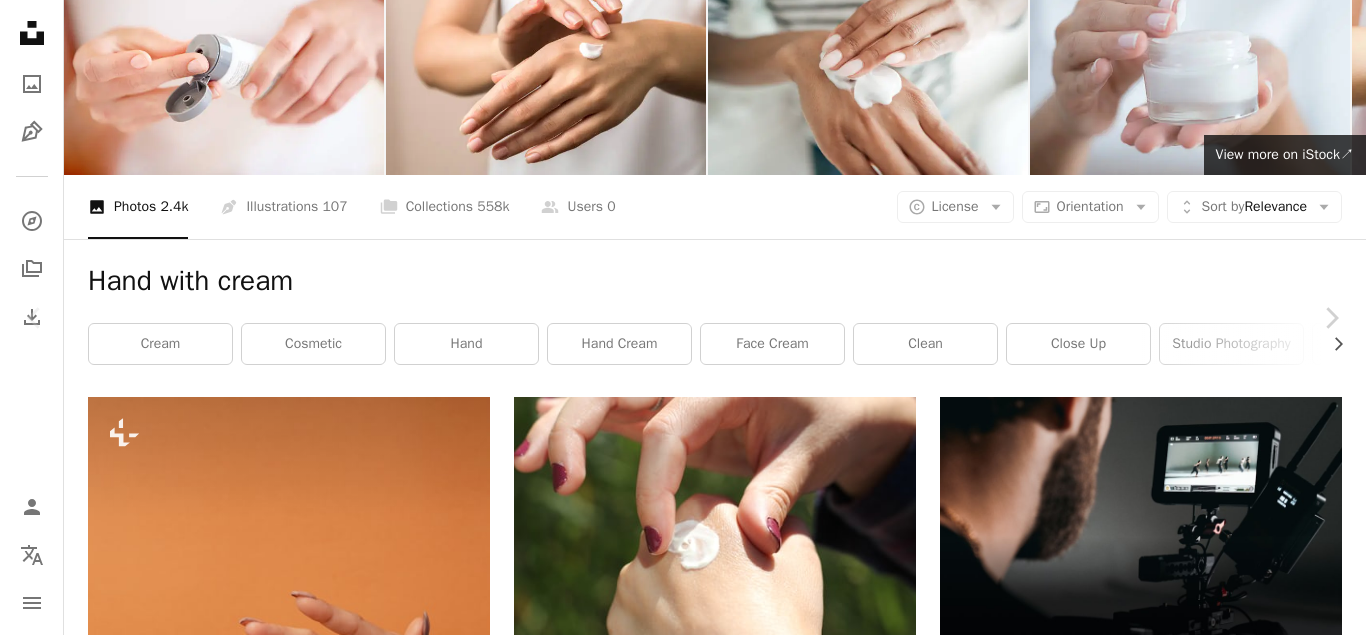 scroll, scrollTop: 714, scrollLeft: 0, axis: vertical 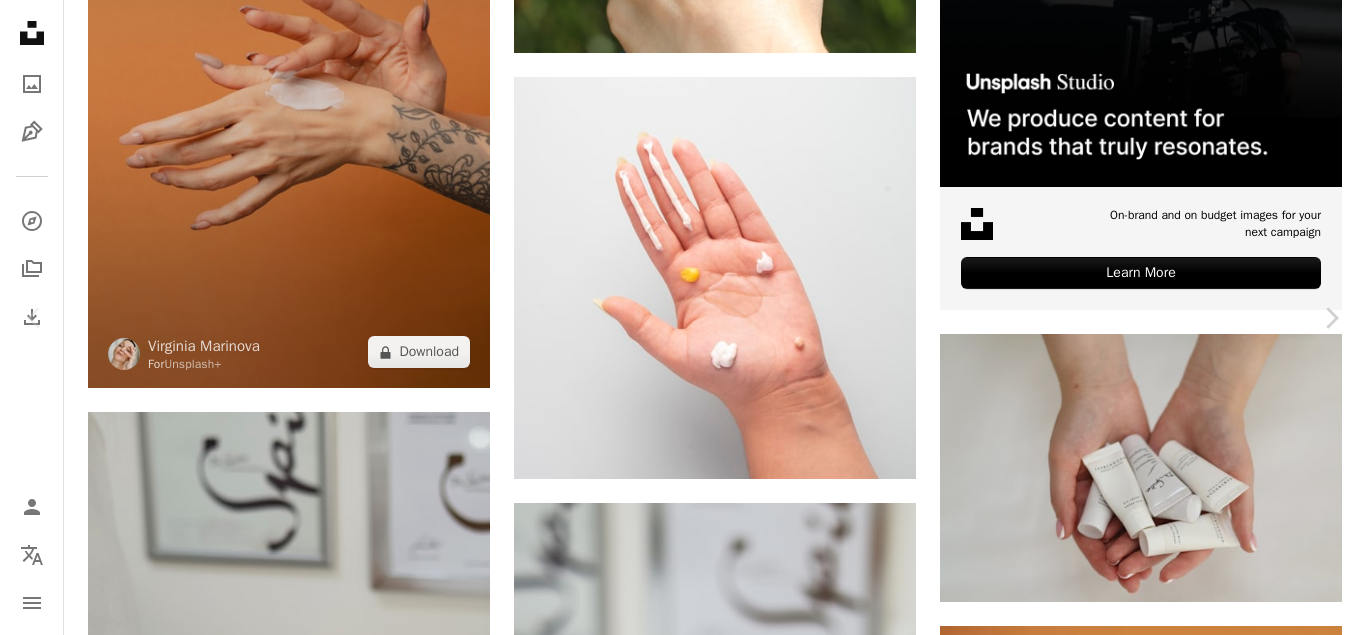 click on "An X shape" at bounding box center (20, 20) 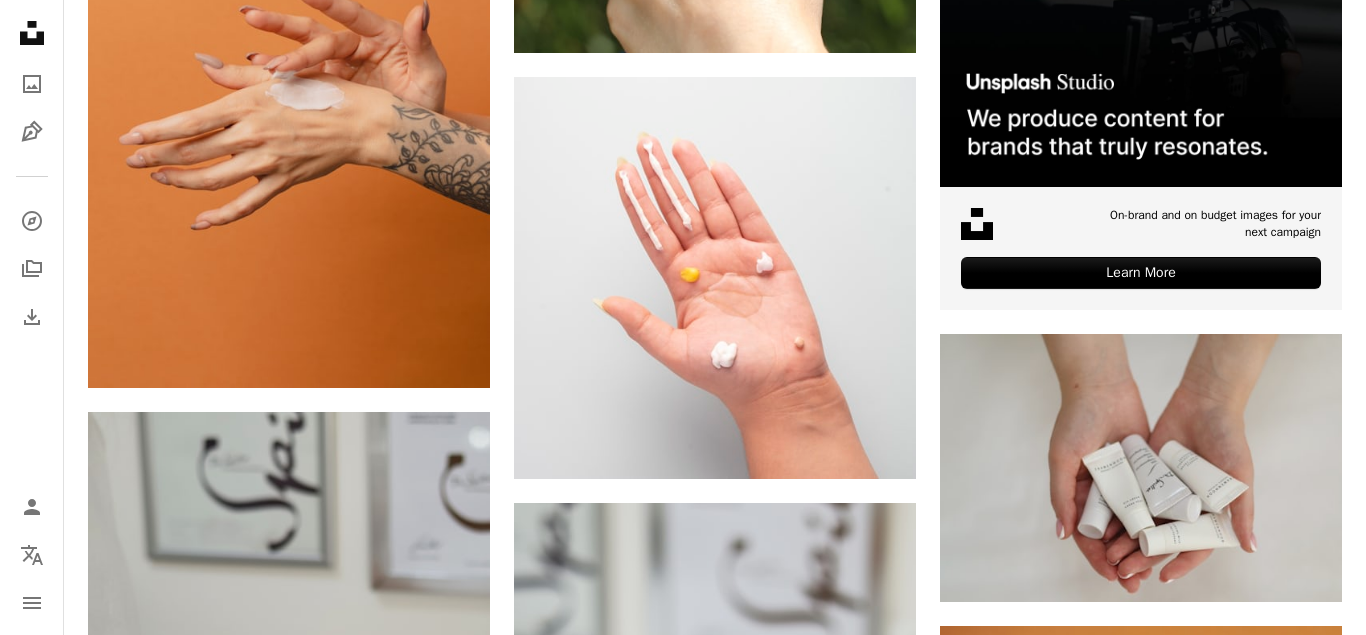scroll, scrollTop: 408, scrollLeft: 0, axis: vertical 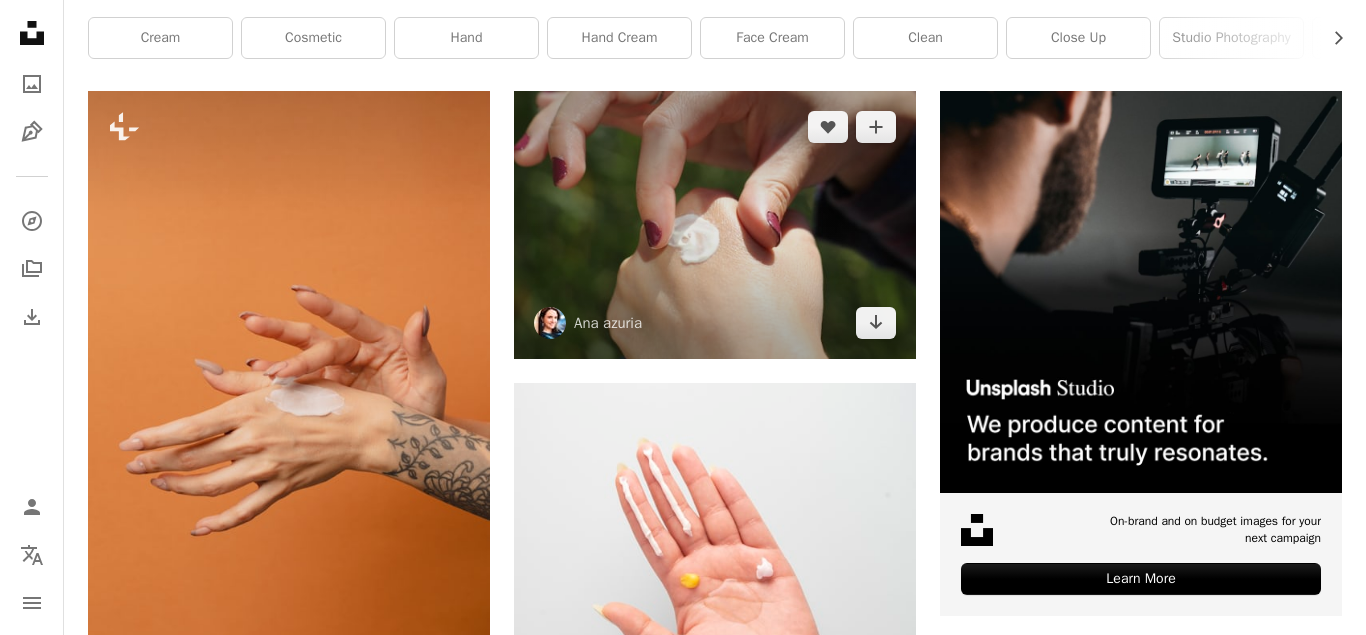 click at bounding box center [715, 225] 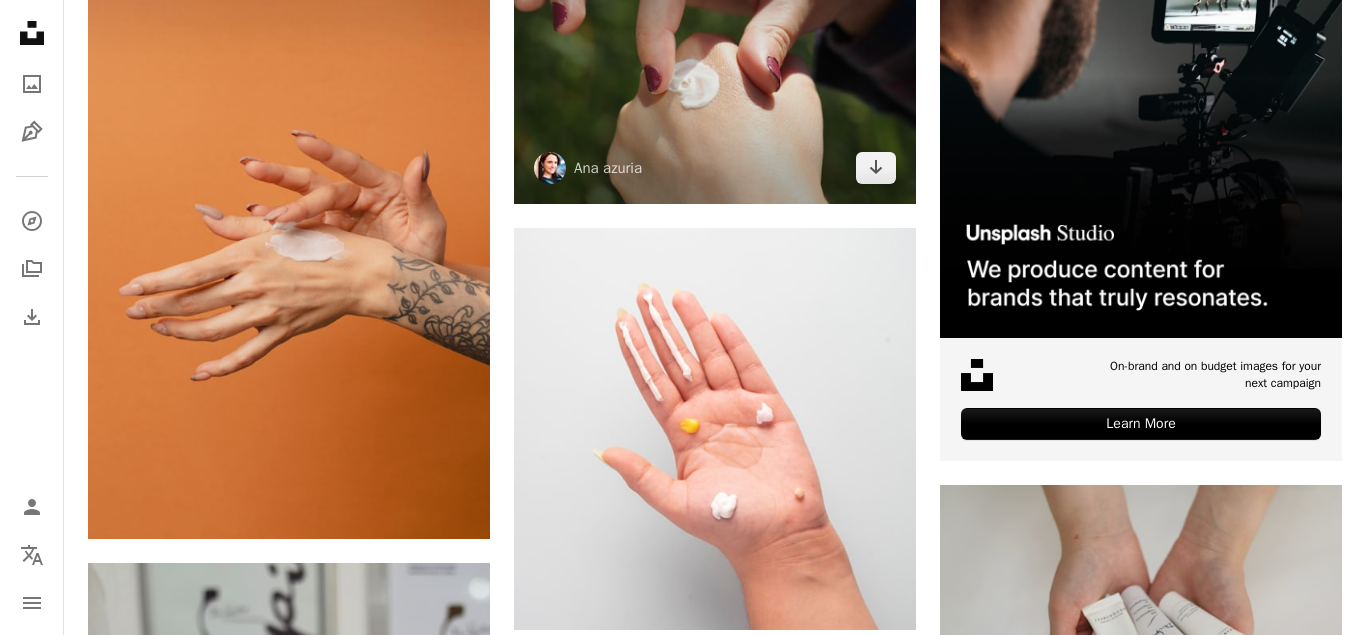 scroll, scrollTop: 510, scrollLeft: 0, axis: vertical 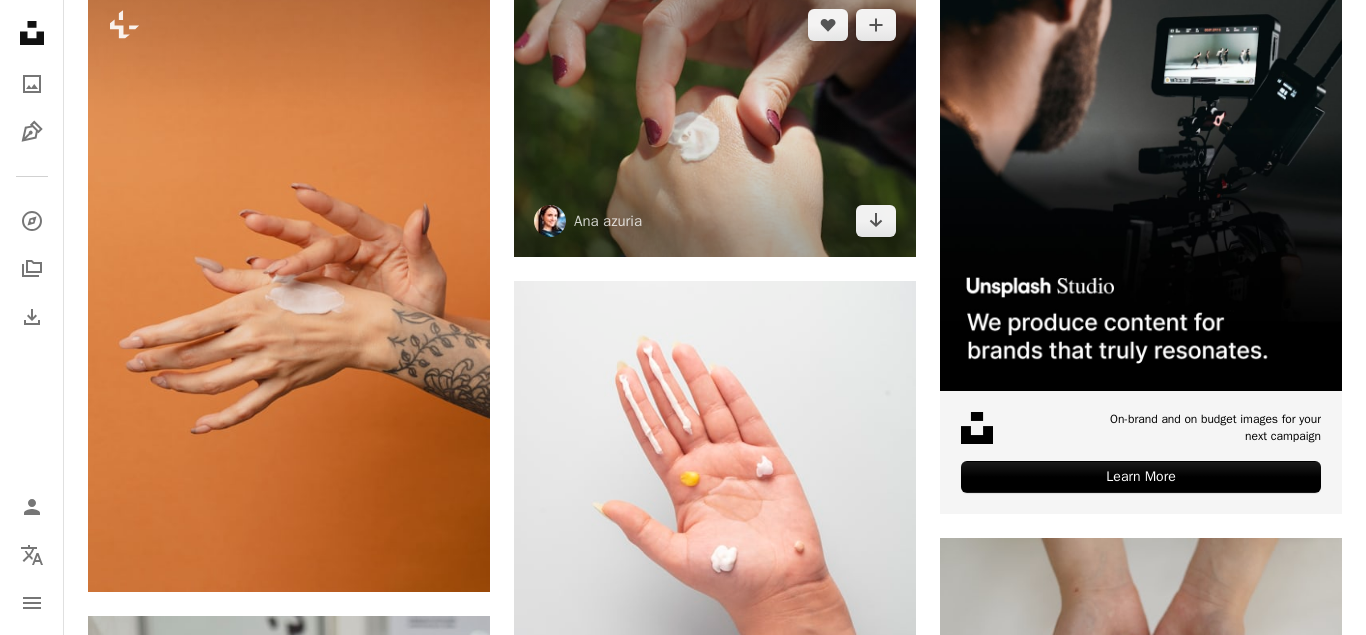click at bounding box center [715, 123] 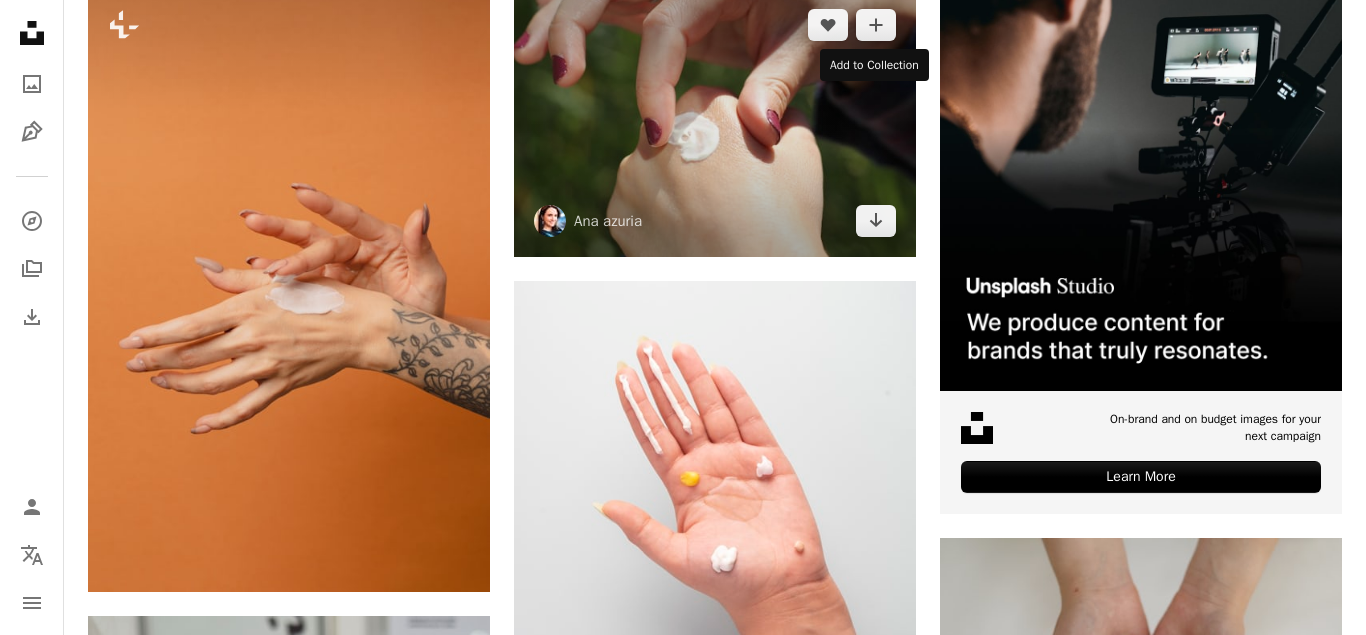 click at bounding box center [715, 123] 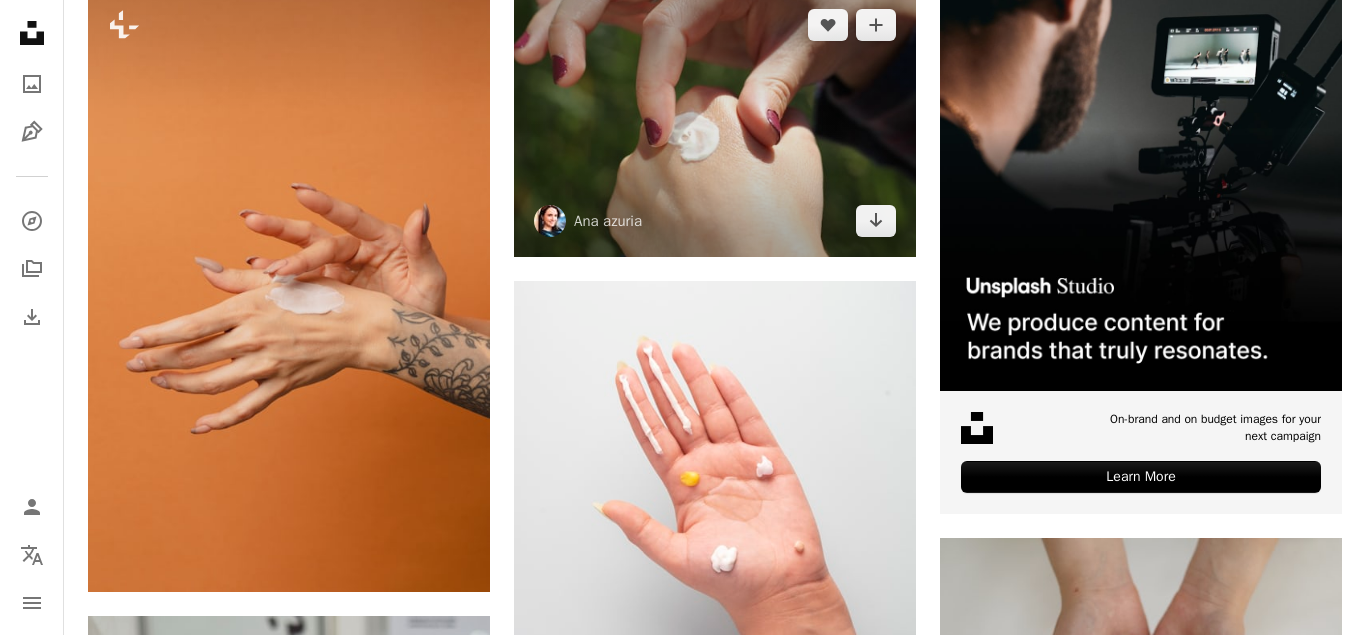 click at bounding box center (715, 123) 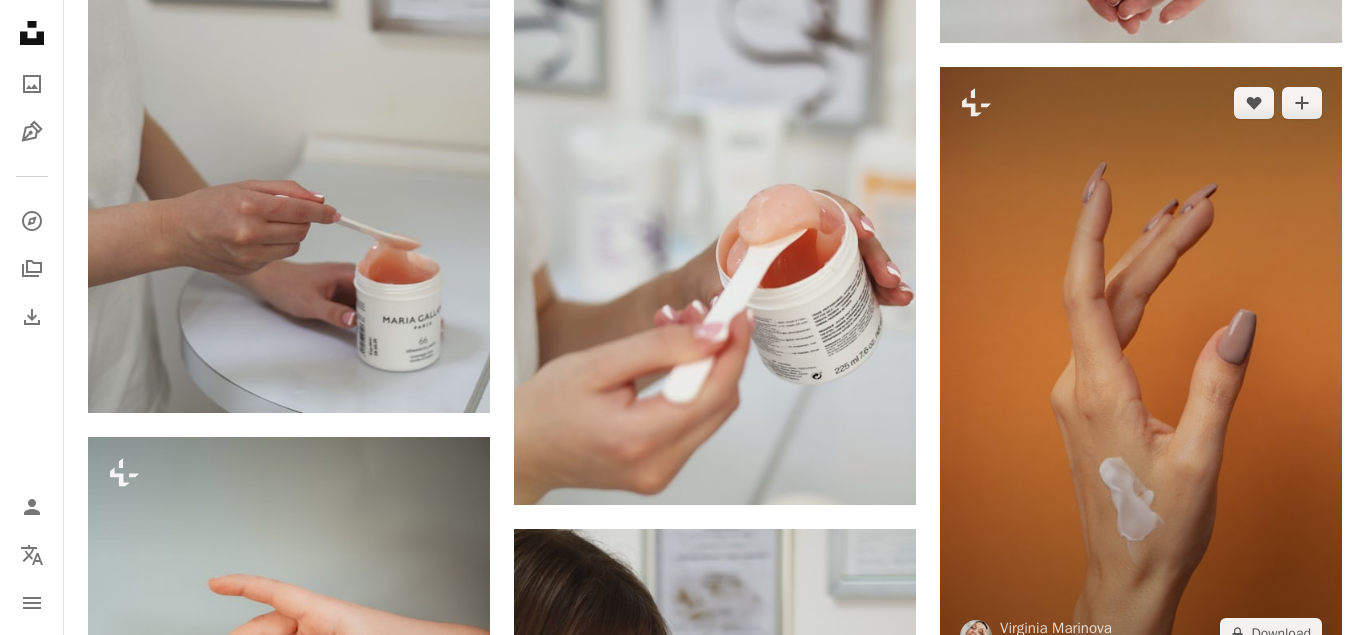 scroll, scrollTop: 1326, scrollLeft: 0, axis: vertical 